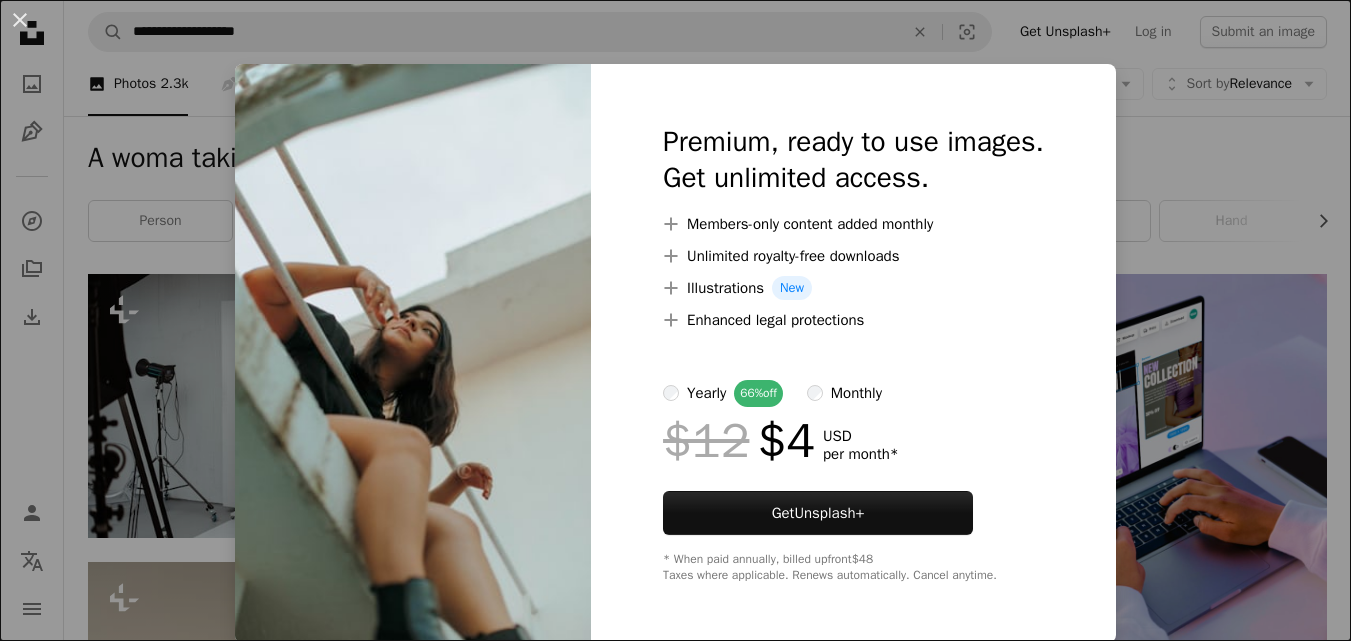 scroll, scrollTop: 6617, scrollLeft: 0, axis: vertical 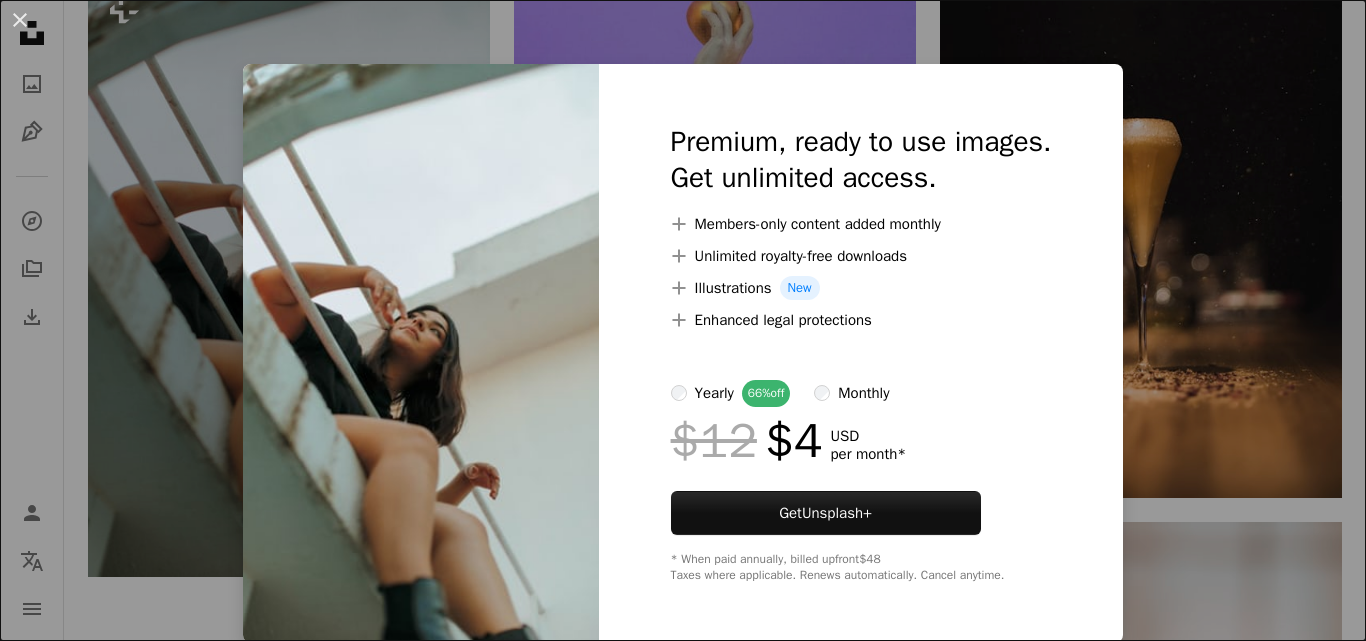 click on "An X shape Premium, ready to use images. Get unlimited access. A plus sign Members-only content added monthly A plus sign Unlimited royalty-free downloads A plus sign Illustrations  New A plus sign Enhanced legal protections yearly 66%  off monthly $12   $4 USD per month * Get  Unsplash+ * When paid annually, billed upfront  $48 Taxes where applicable. Renews automatically. Cancel anytime." at bounding box center (683, 320) 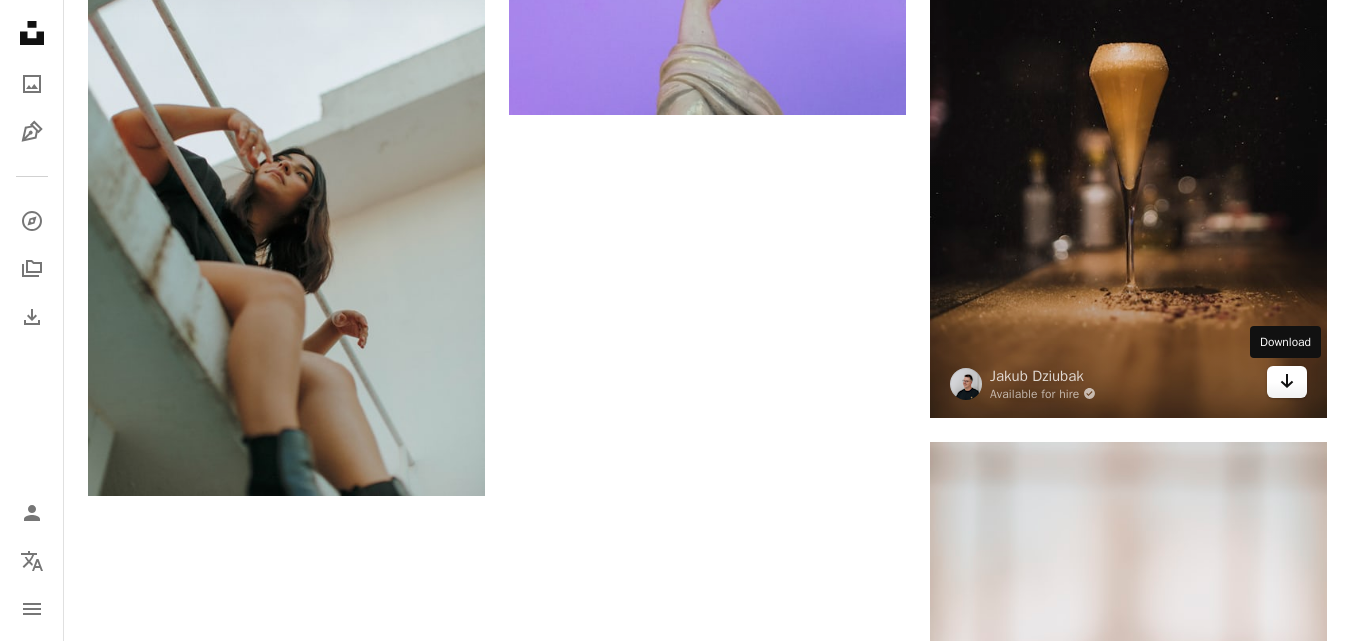 click on "Arrow pointing down" at bounding box center [1287, 382] 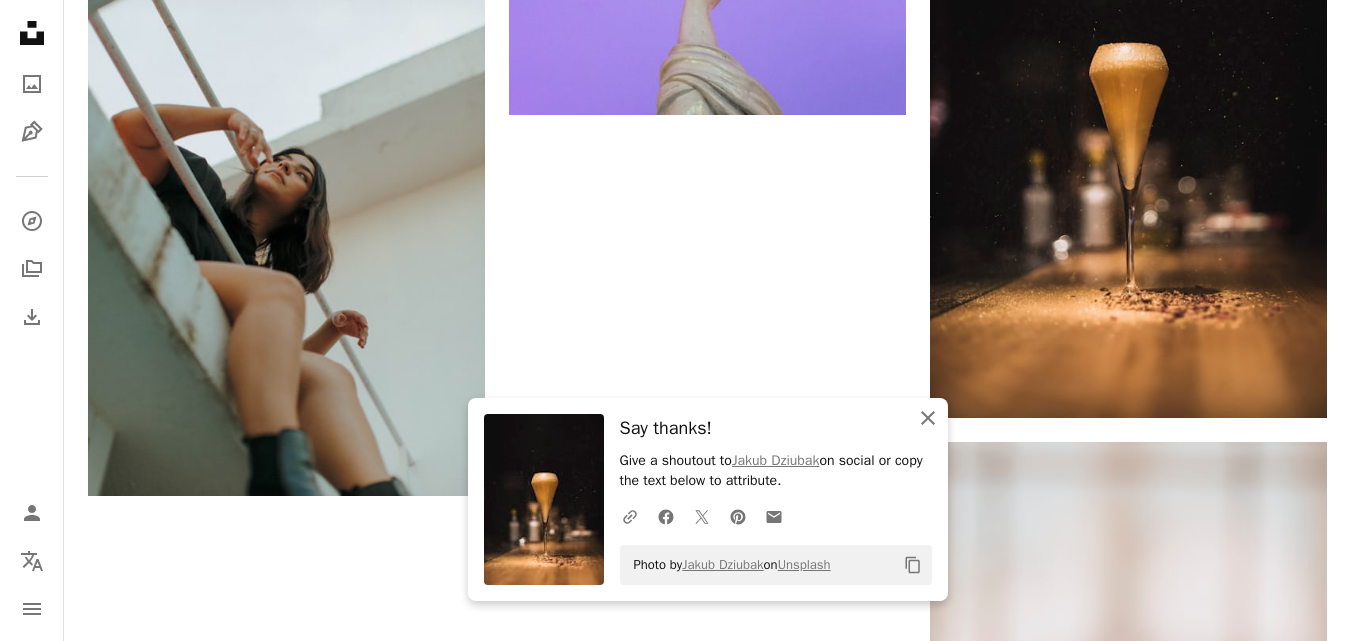 click on "An X shape" 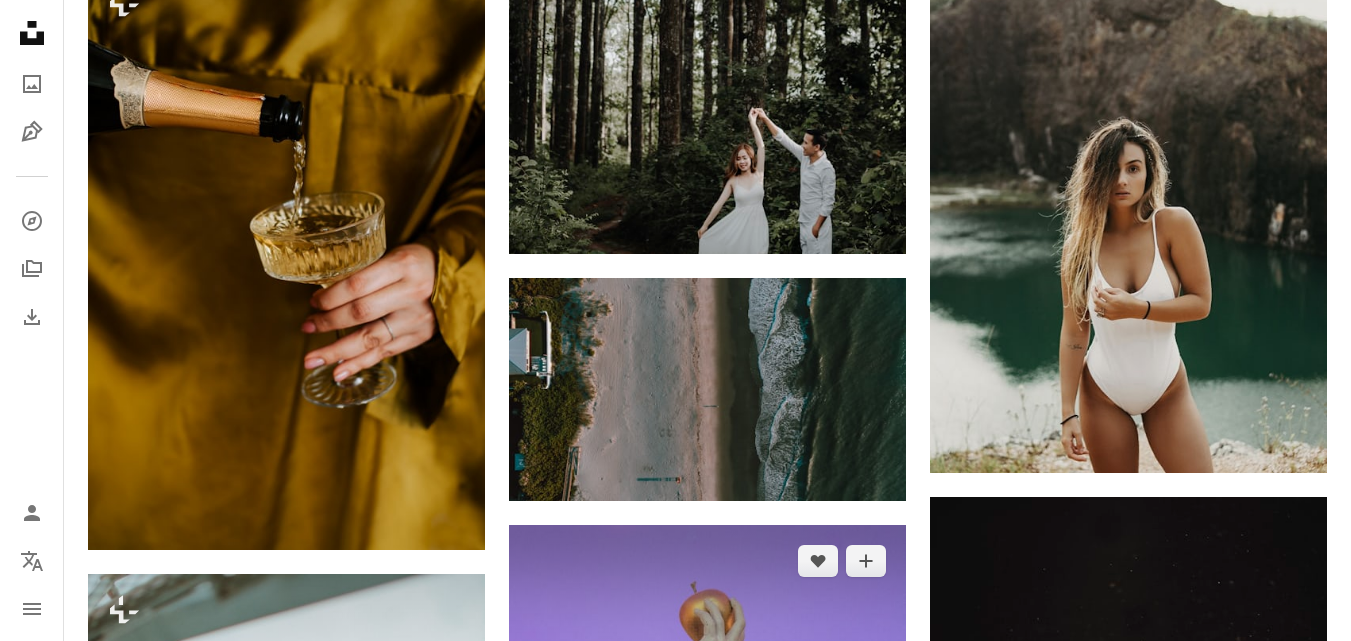 scroll, scrollTop: 5942, scrollLeft: 0, axis: vertical 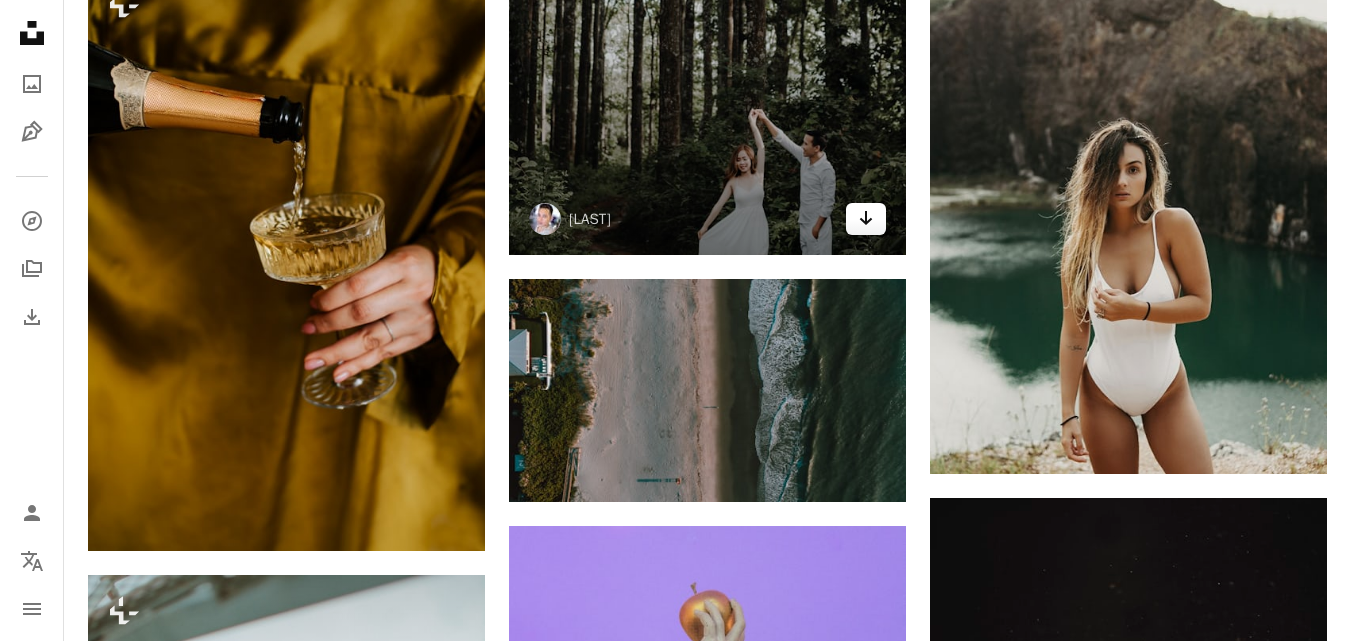 click on "Arrow pointing down" at bounding box center [866, 219] 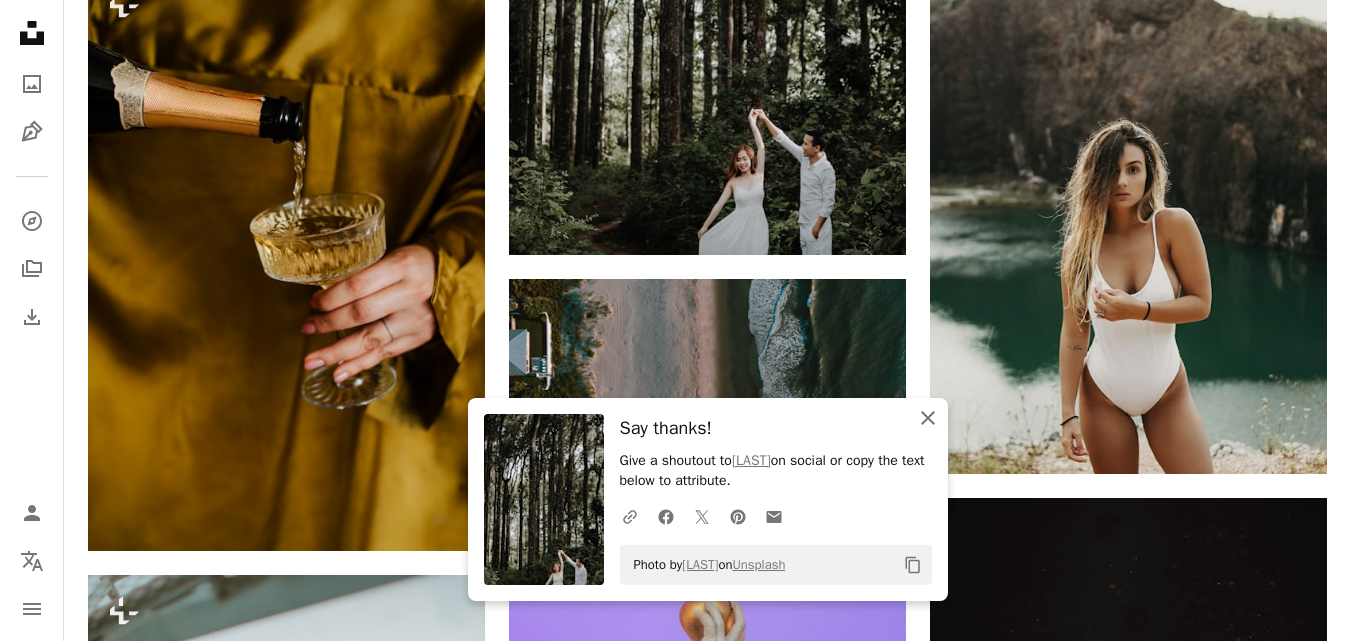 click on "An X shape" 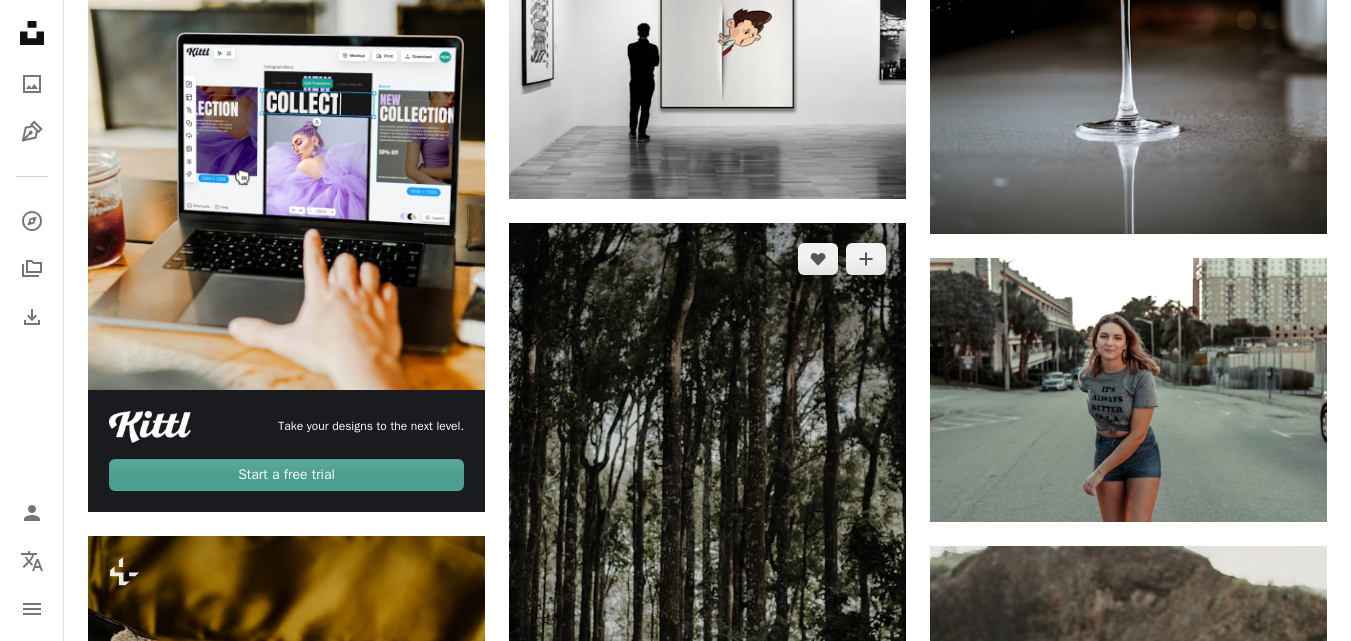 scroll, scrollTop: 5373, scrollLeft: 0, axis: vertical 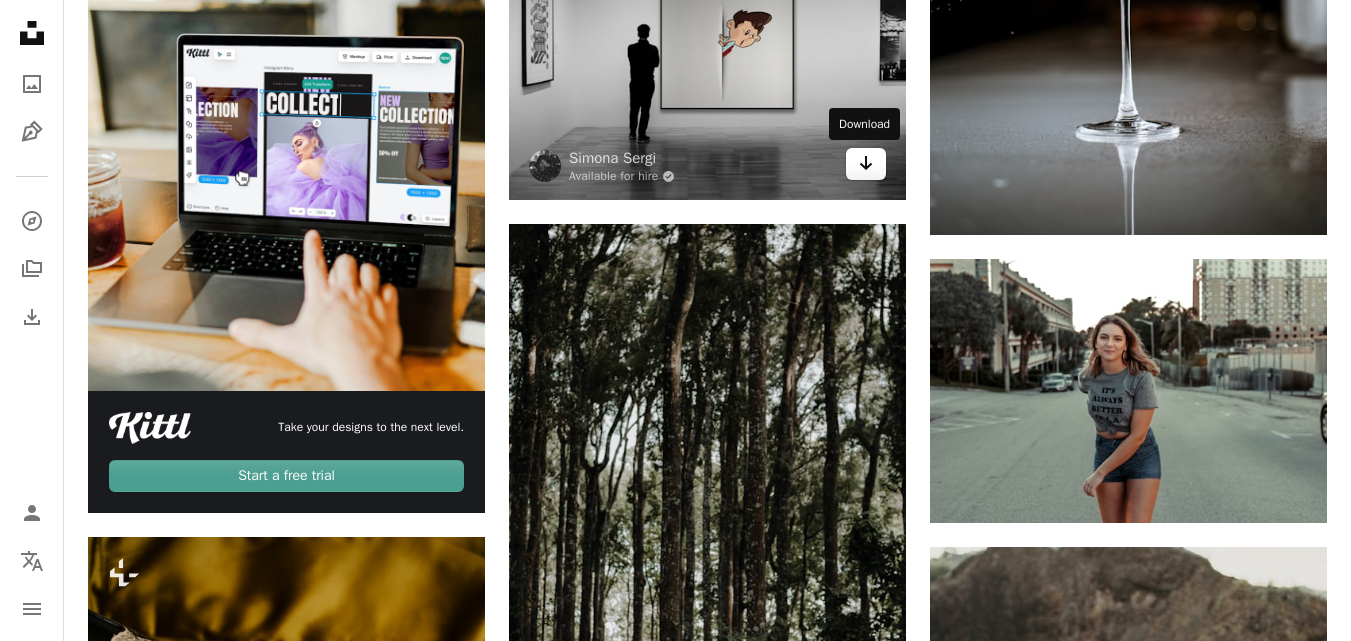 click on "Arrow pointing down" at bounding box center (866, 164) 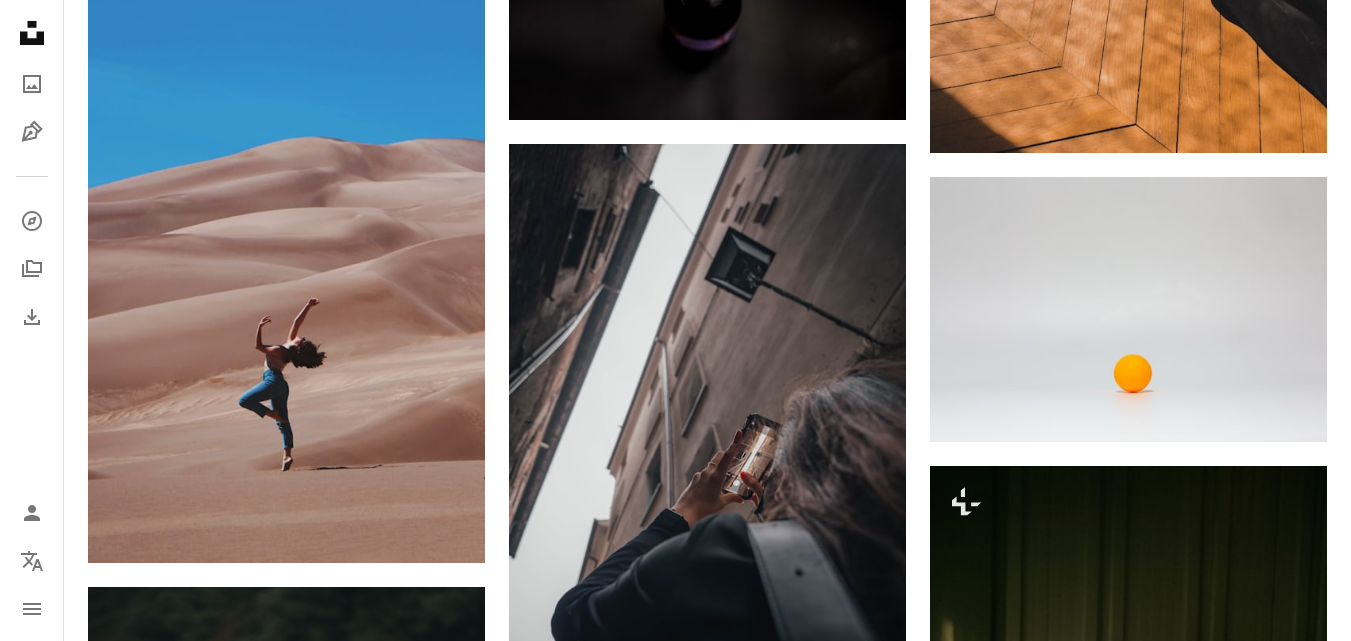 scroll, scrollTop: 3874, scrollLeft: 0, axis: vertical 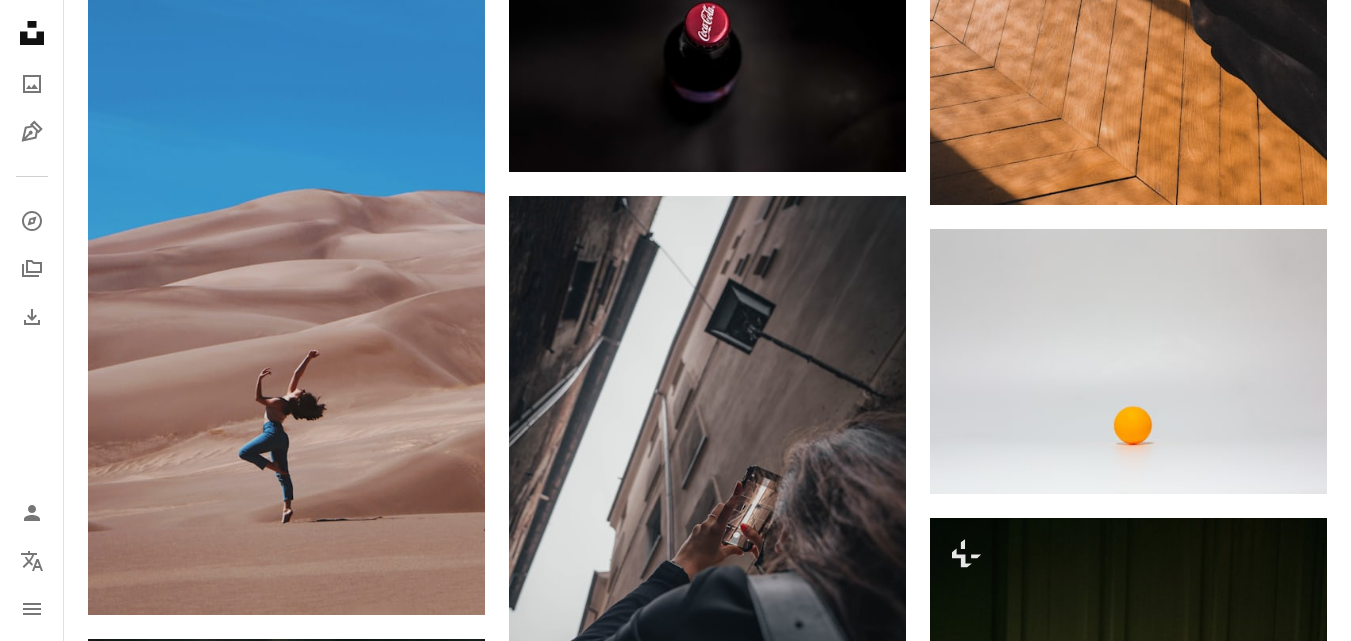 click on "A heart A plus sign [LAST] Available for hire A checkmark inside of a circle Arrow pointing down A heart A plus sign [LAST] Available for hire A checkmark inside of a circle Arrow pointing down A heart A plus sign [LAST] Available for hire A checkmark inside of a circle Arrow pointing down A heart A plus sign [LAST] Available for hire A checkmark inside of a circle Arrow pointing down A heart A plus sign [LAST] Available for hire A checkmark inside of a circle Arrow pointing down A heart A plus sign [LAST] Available for hire A checkmark inside of a circle Arrow pointing down A heart A plus sign [LAST] Arrow pointing down Plus sign for Unsplash+ A heart A plus sign [LAST] For Unsplash+ A lock Download A heart A plus sign A heart" at bounding box center [707, -371] 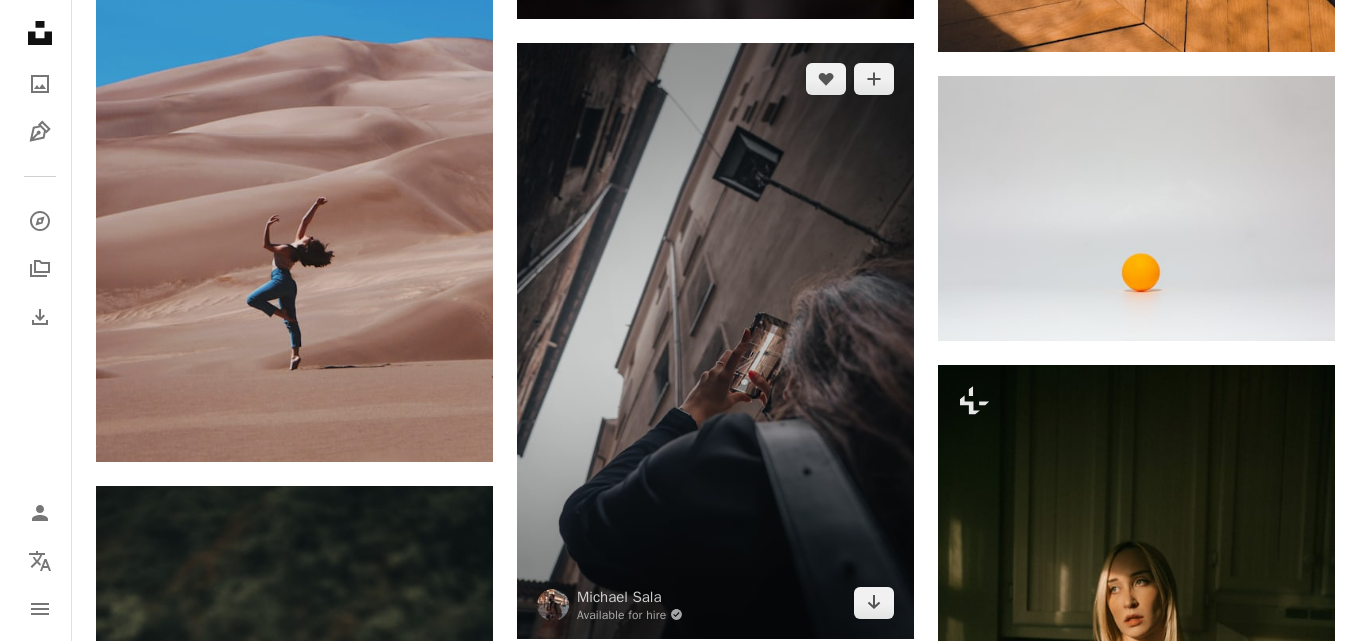 scroll, scrollTop: 4033, scrollLeft: 0, axis: vertical 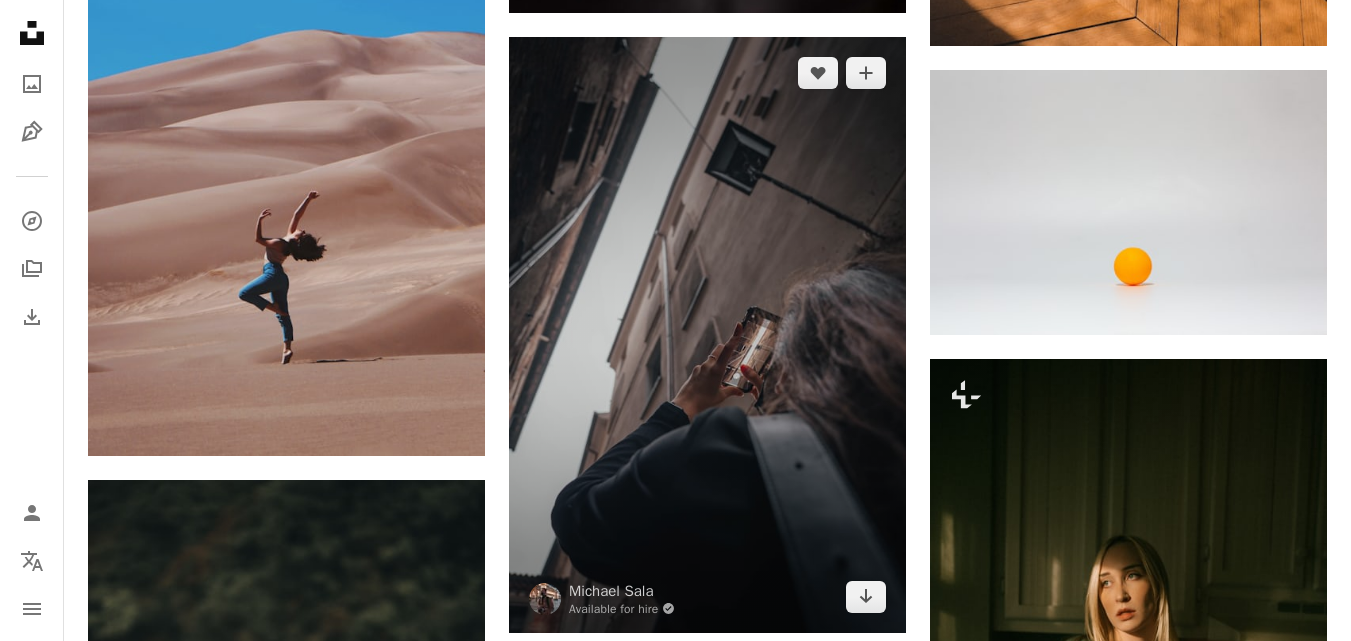 click at bounding box center (707, 335) 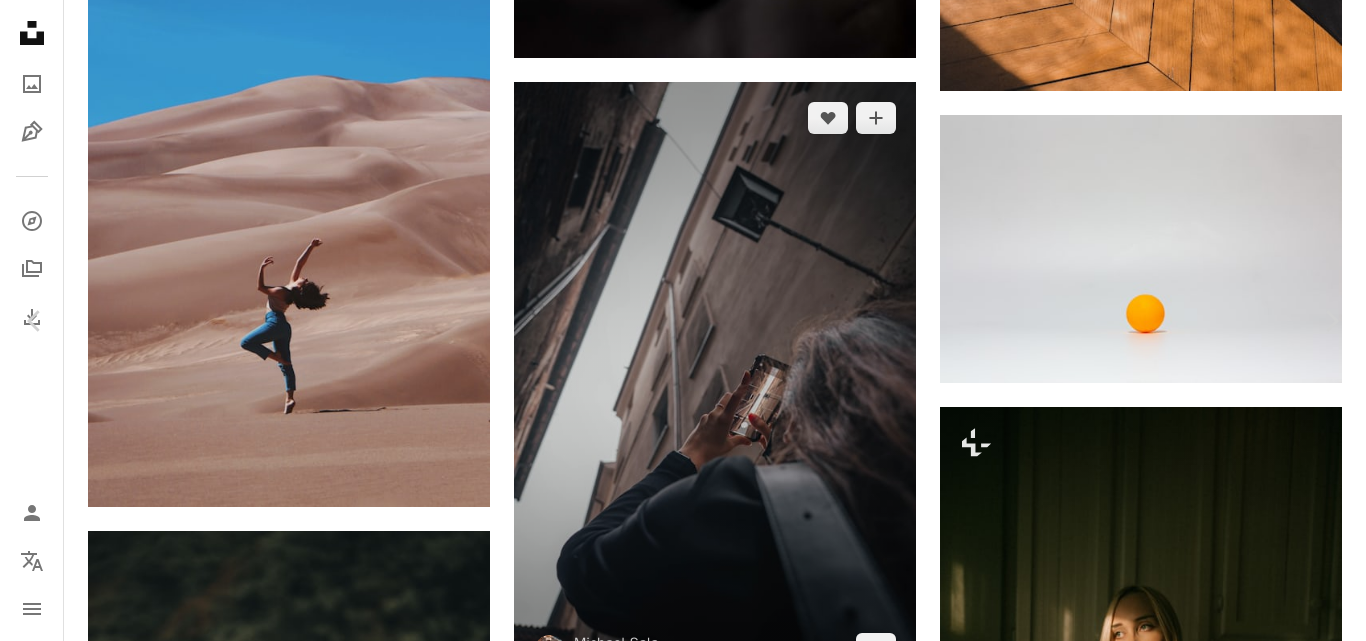 click at bounding box center (675, 4992) 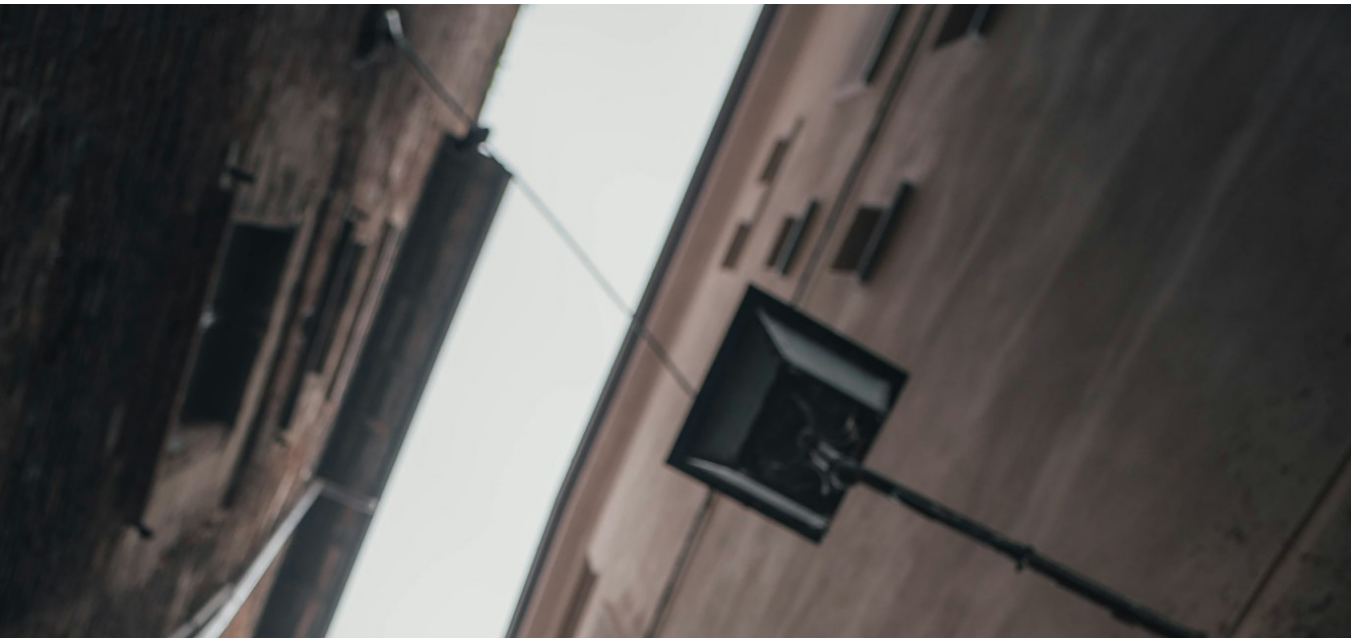 scroll, scrollTop: 683, scrollLeft: 0, axis: vertical 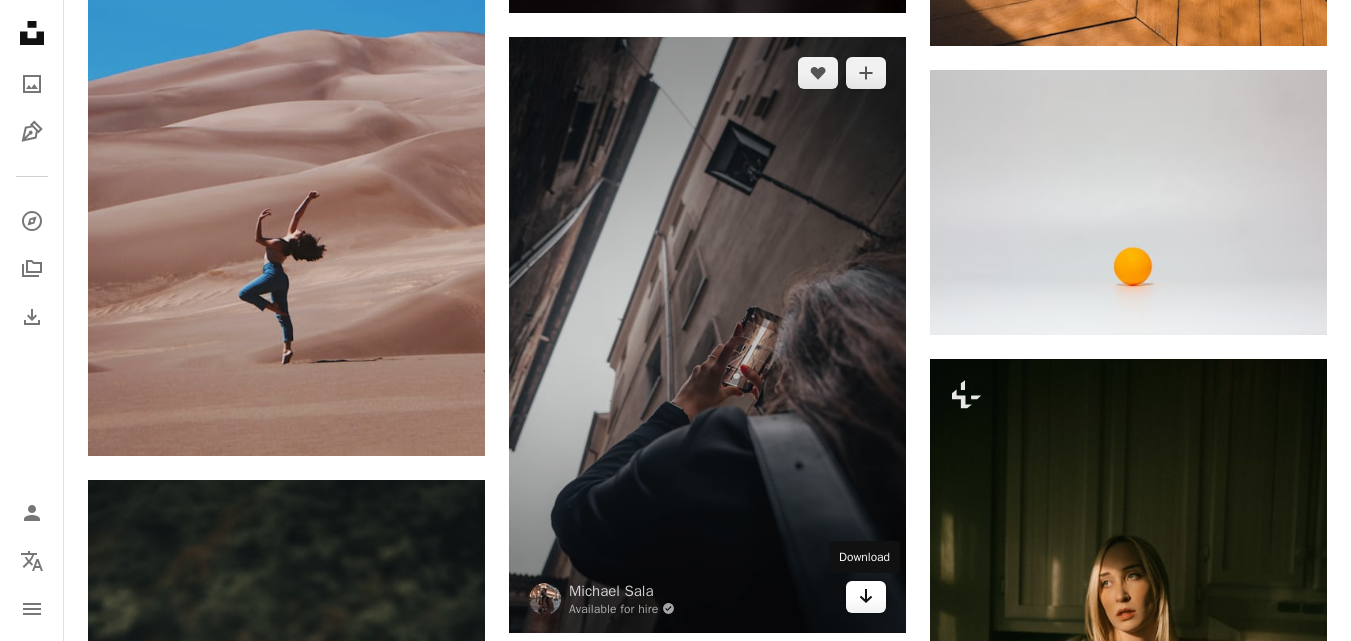 click on "Arrow pointing down" 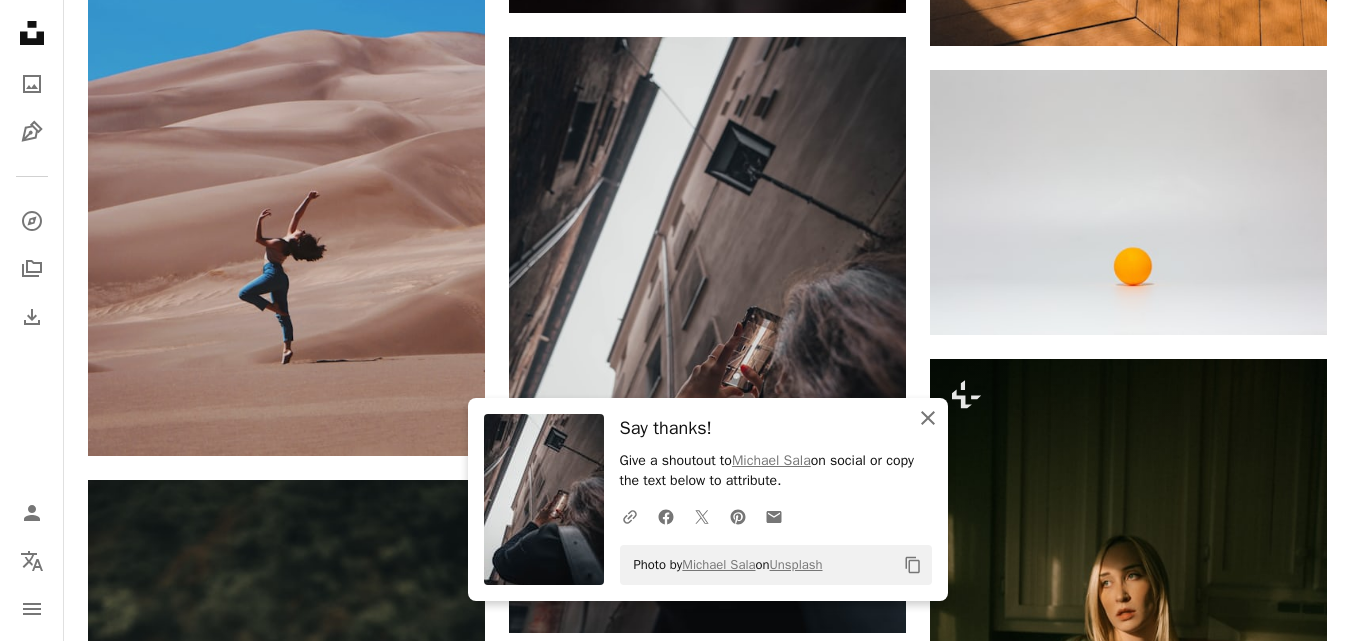 click on "An X shape" 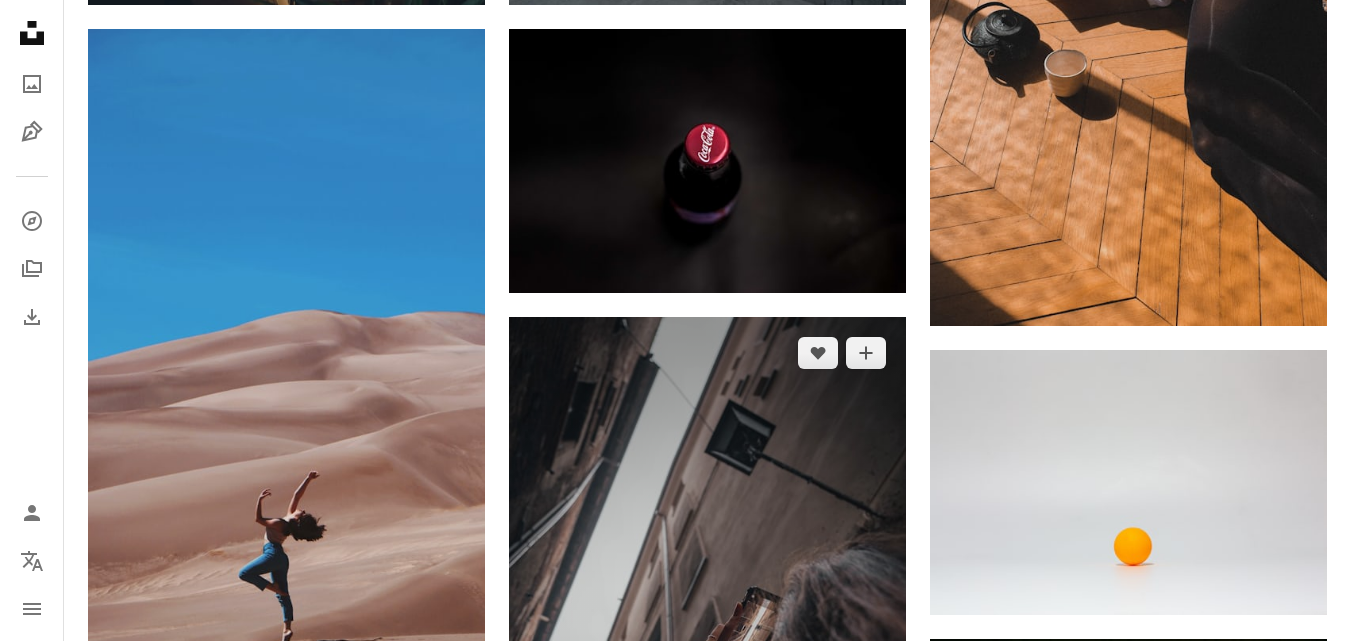 scroll, scrollTop: 3740, scrollLeft: 0, axis: vertical 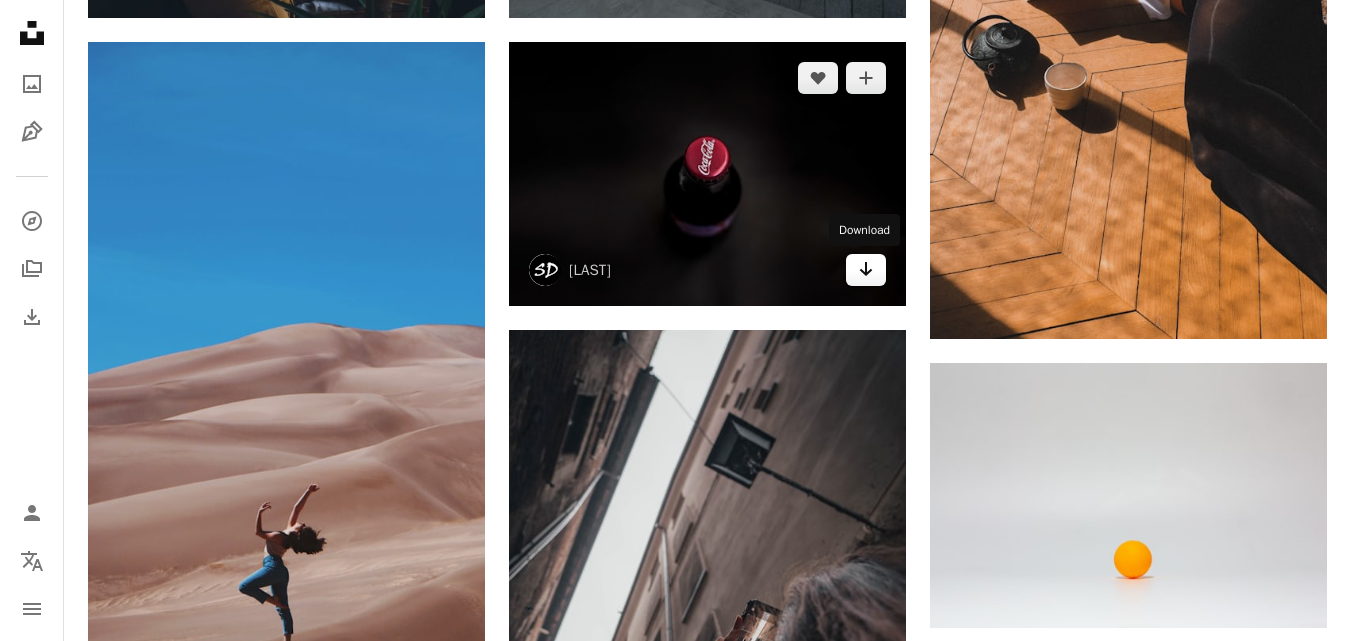 click on "Arrow pointing down" 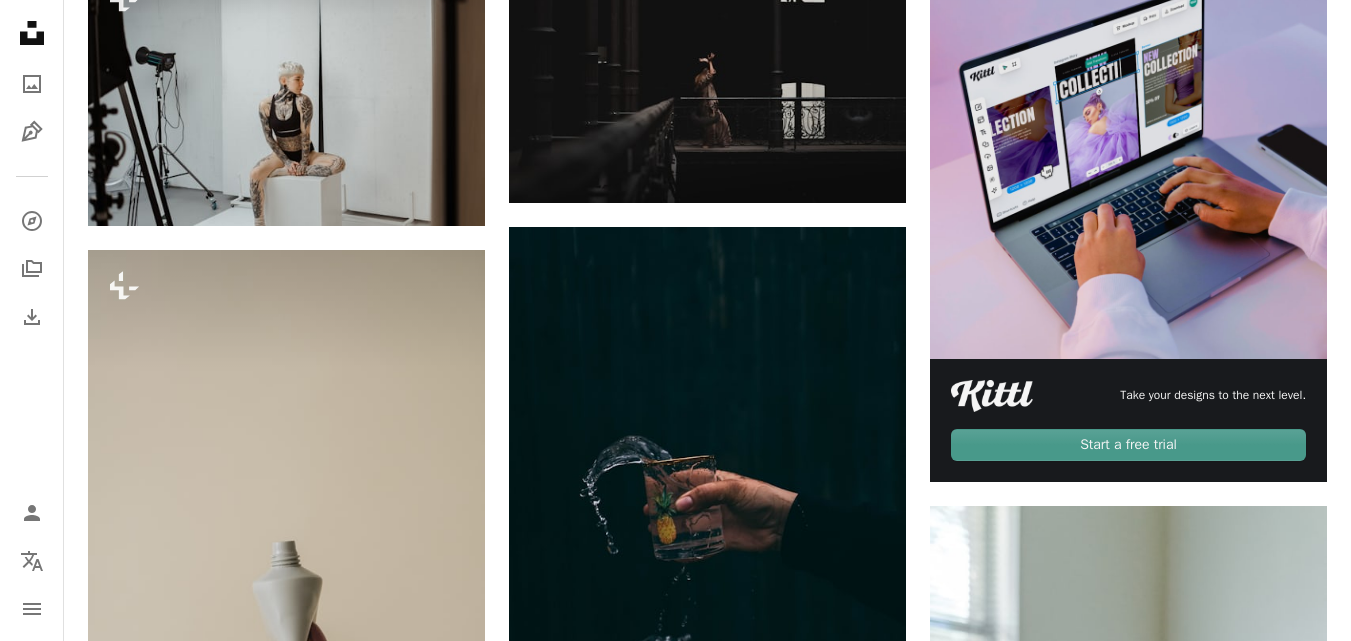 scroll, scrollTop: 311, scrollLeft: 0, axis: vertical 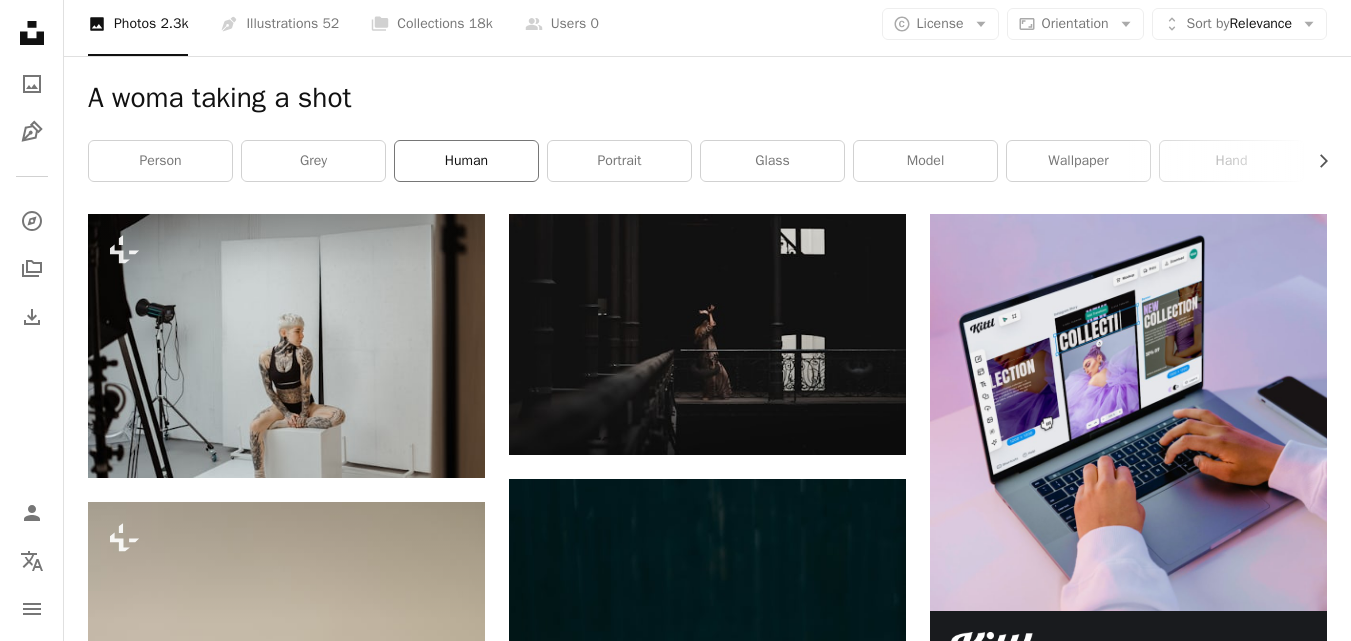 click on "human" at bounding box center (466, 161) 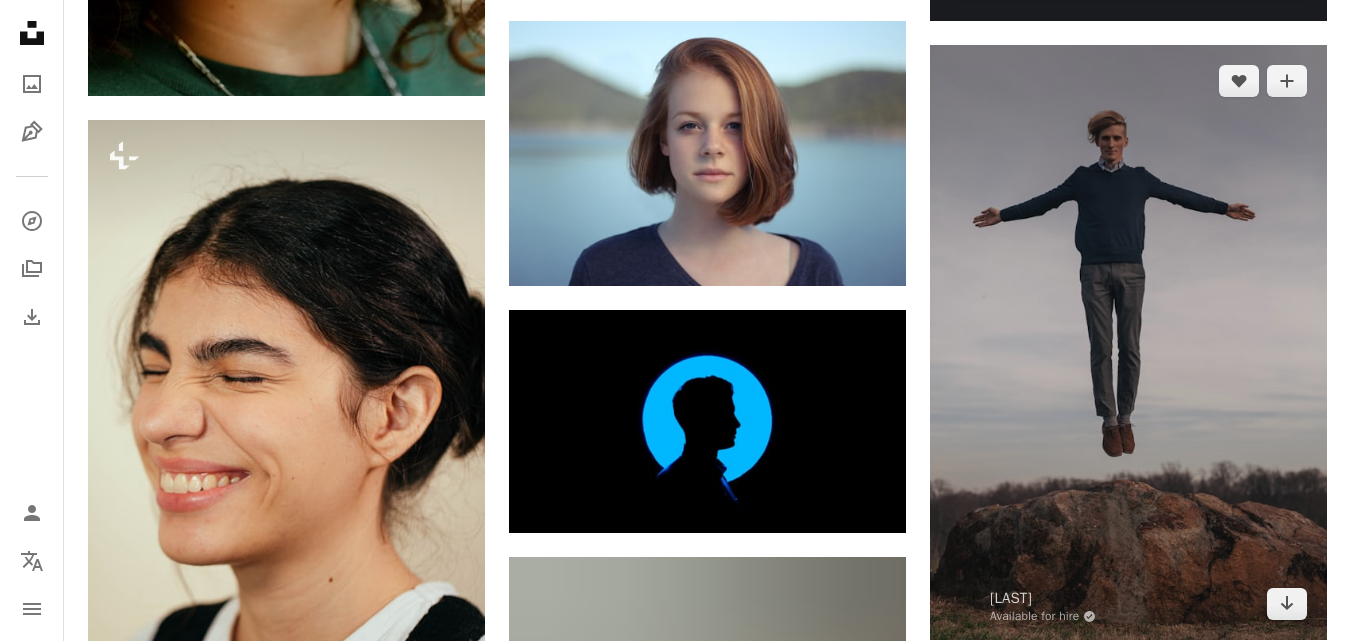 scroll, scrollTop: 787, scrollLeft: 0, axis: vertical 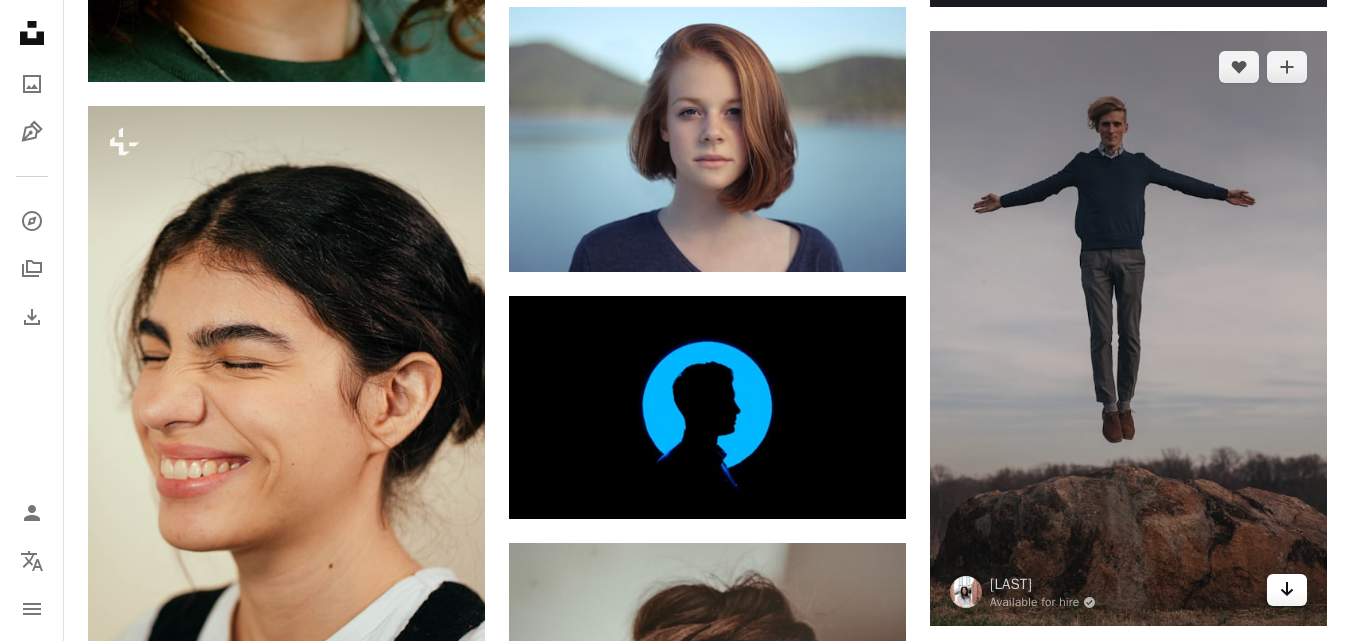 click on "Arrow pointing down" 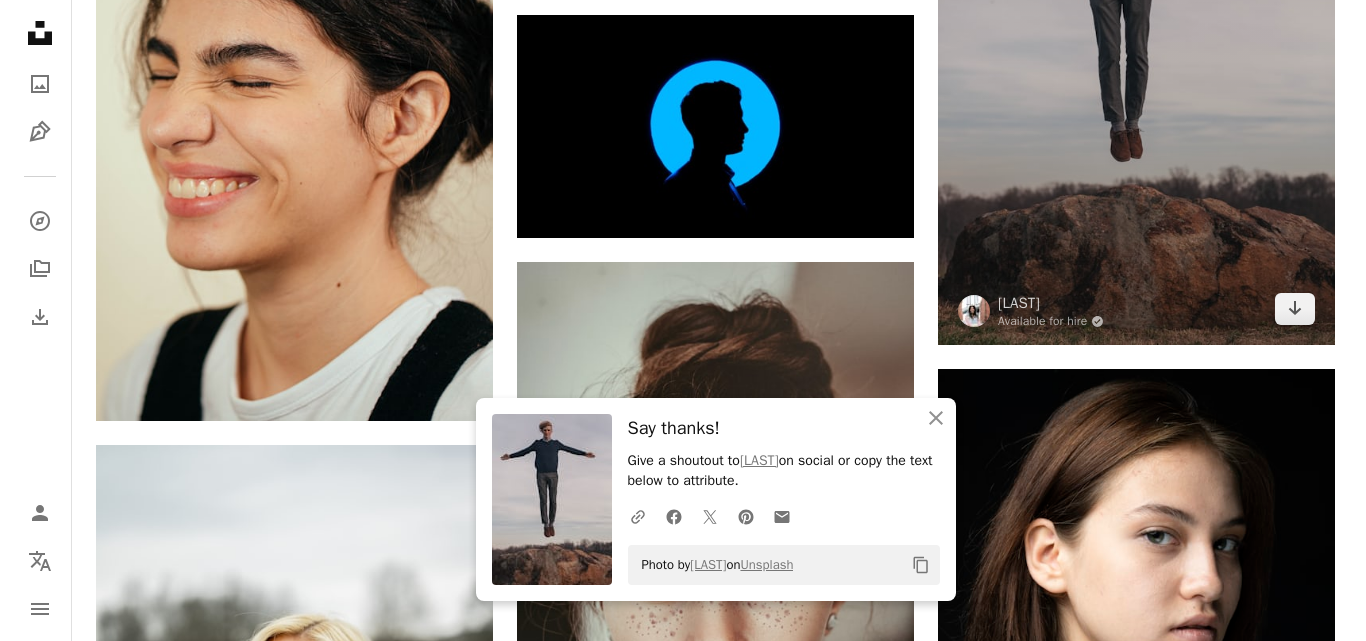 scroll, scrollTop: 1070, scrollLeft: 0, axis: vertical 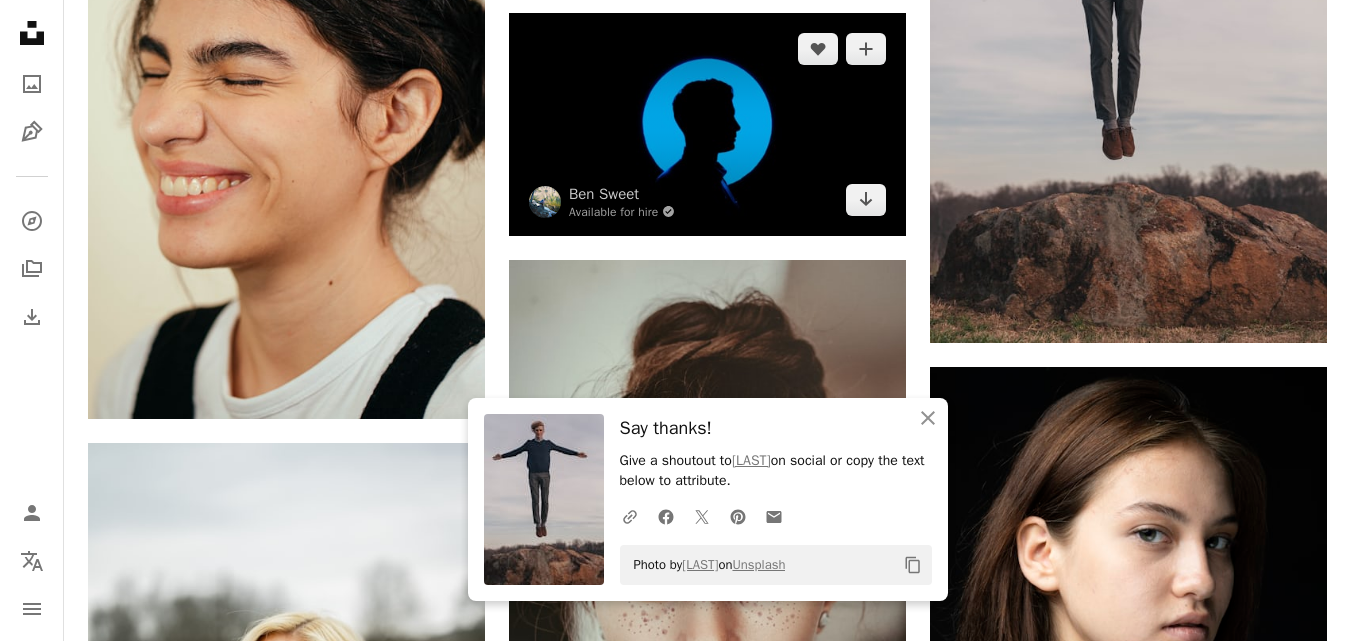 click at bounding box center [707, 124] 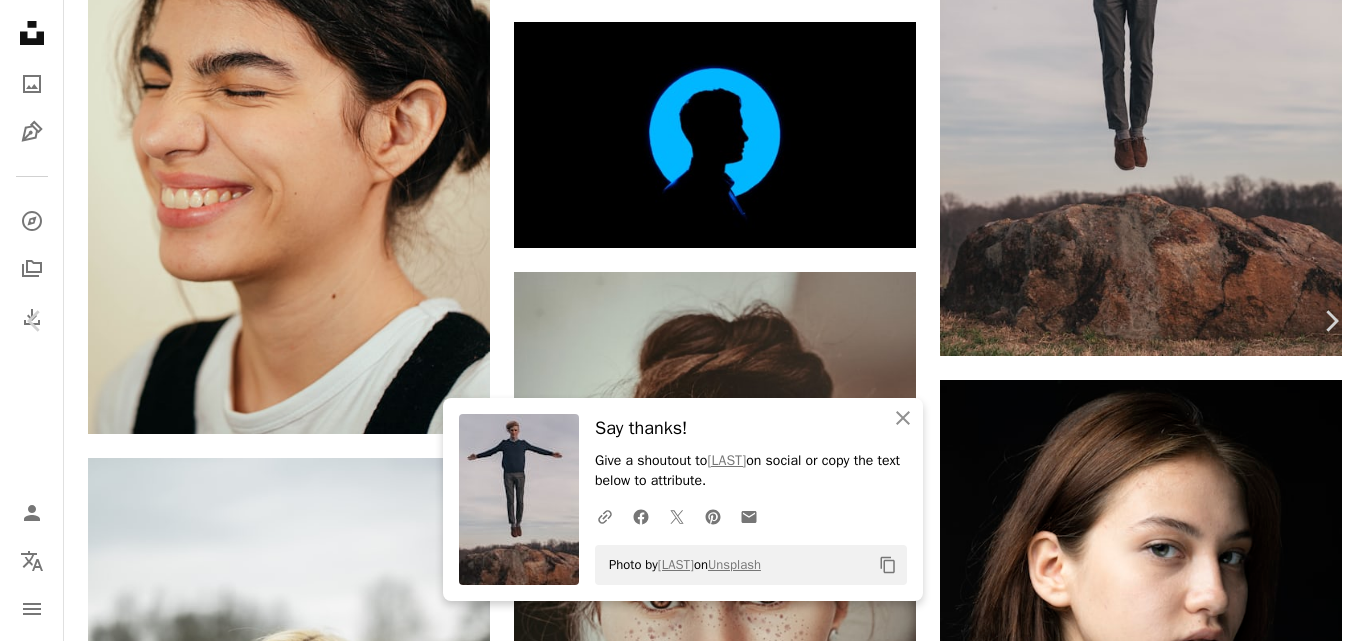 click at bounding box center (675, 4338) 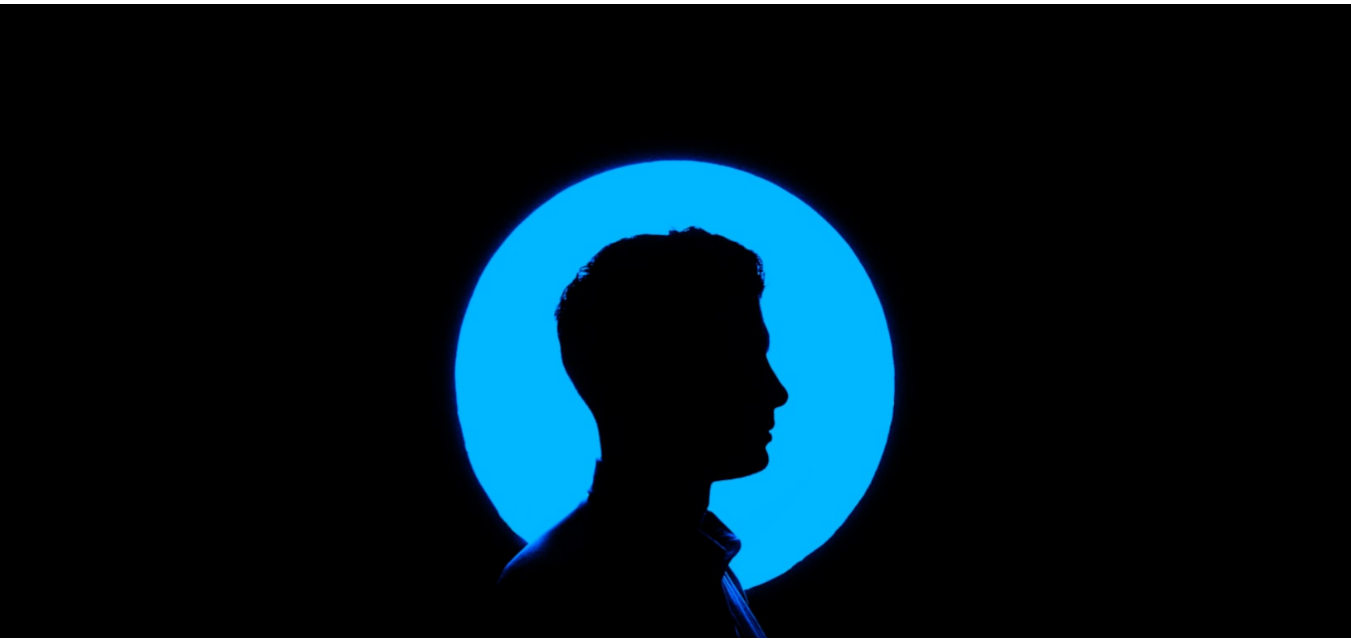 scroll, scrollTop: 56, scrollLeft: 0, axis: vertical 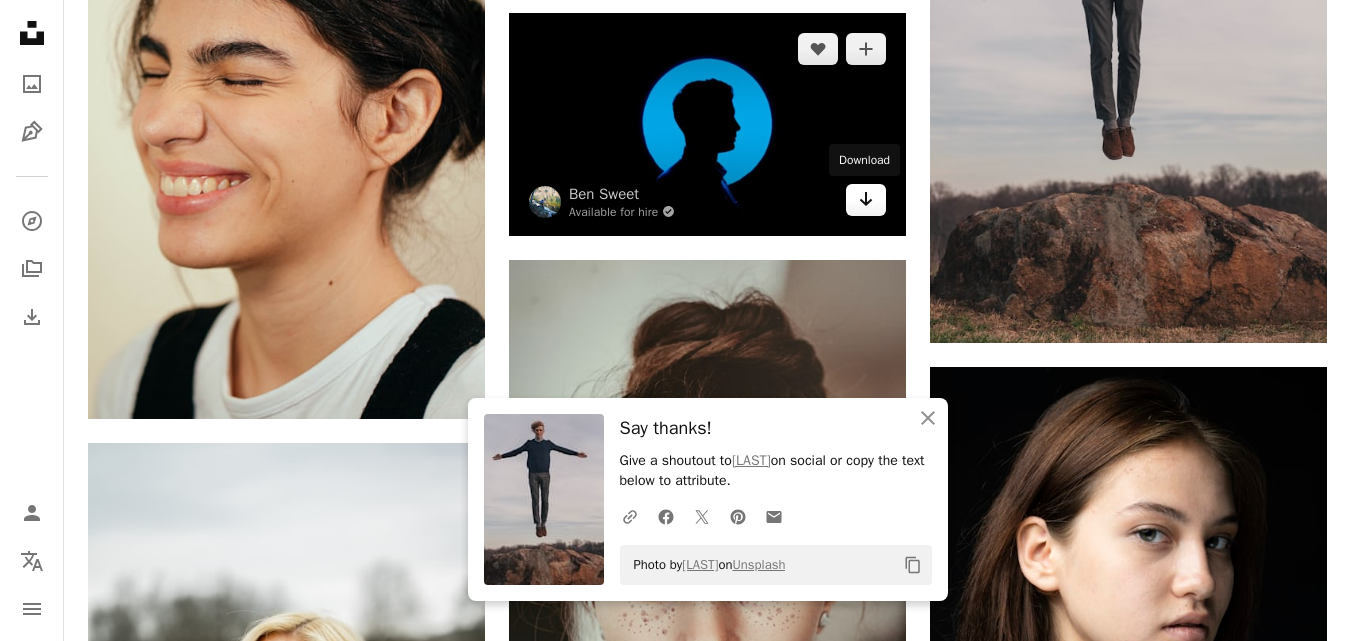 click on "Arrow pointing down" at bounding box center (866, 200) 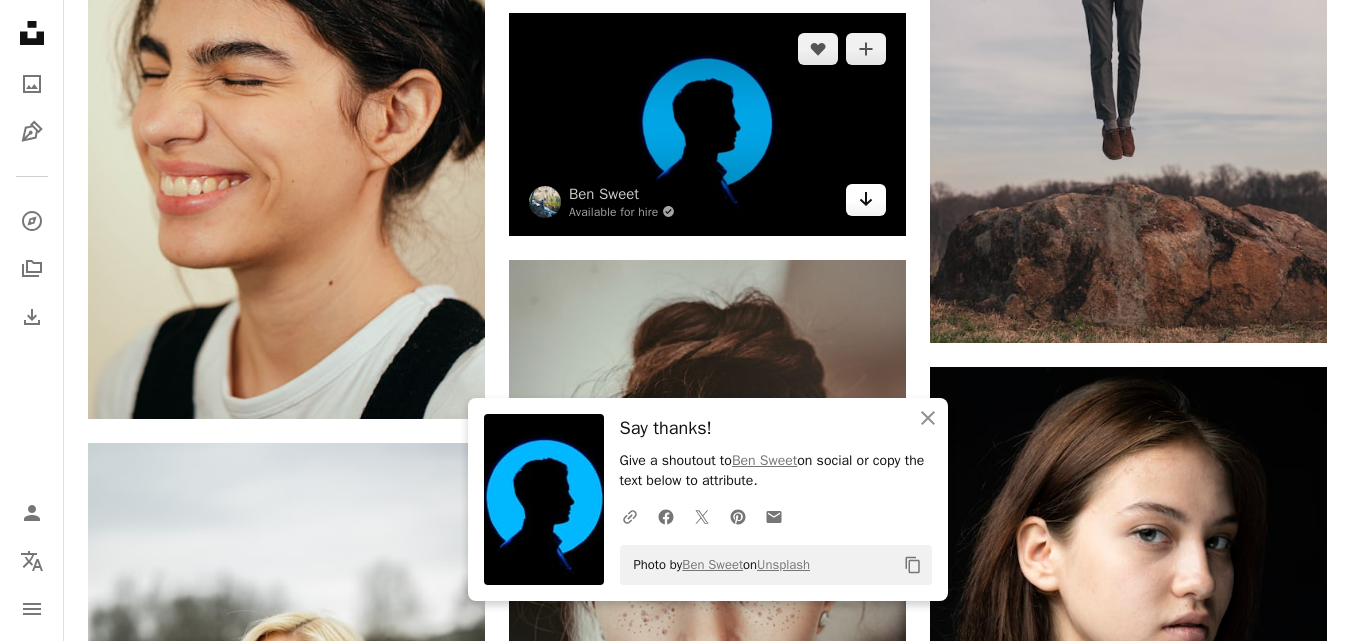 click on "Arrow pointing down" 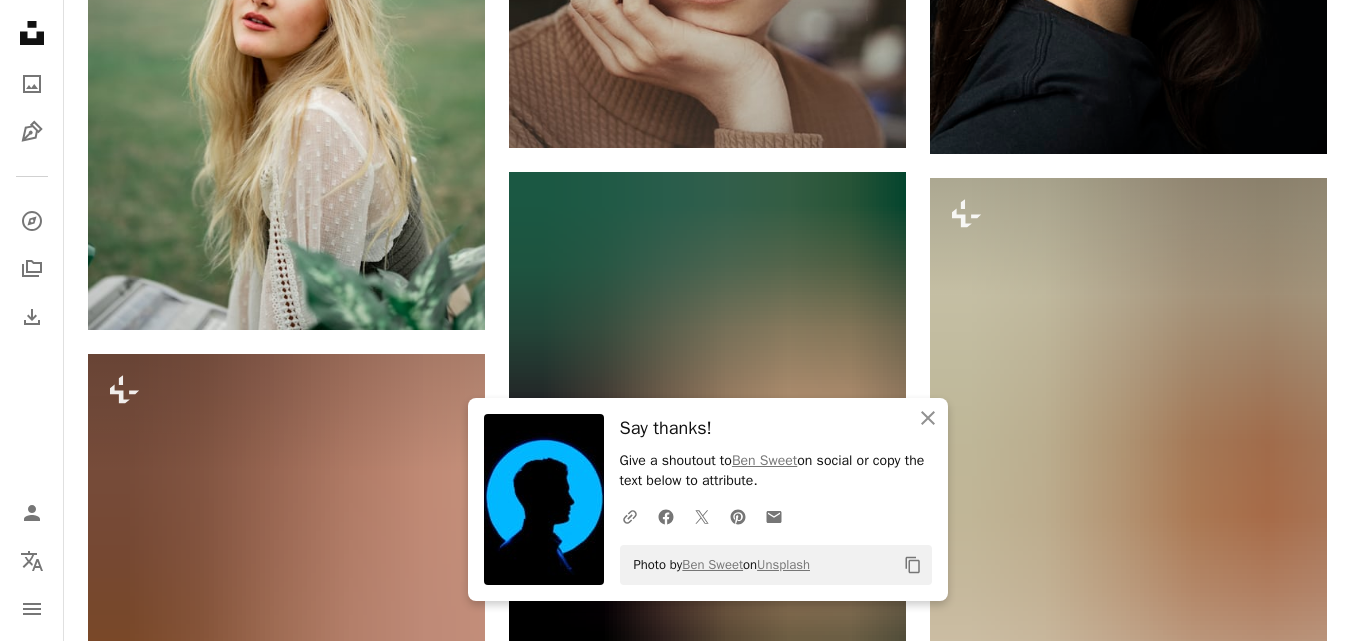 scroll, scrollTop: 1783, scrollLeft: 0, axis: vertical 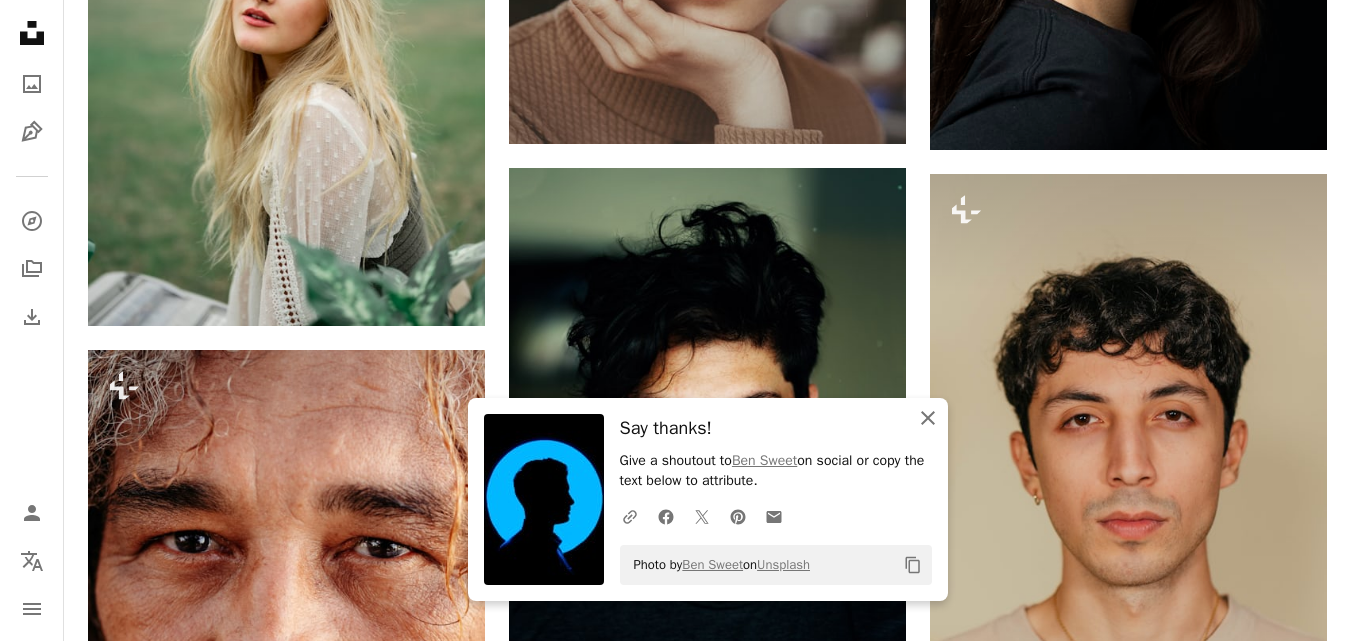 click 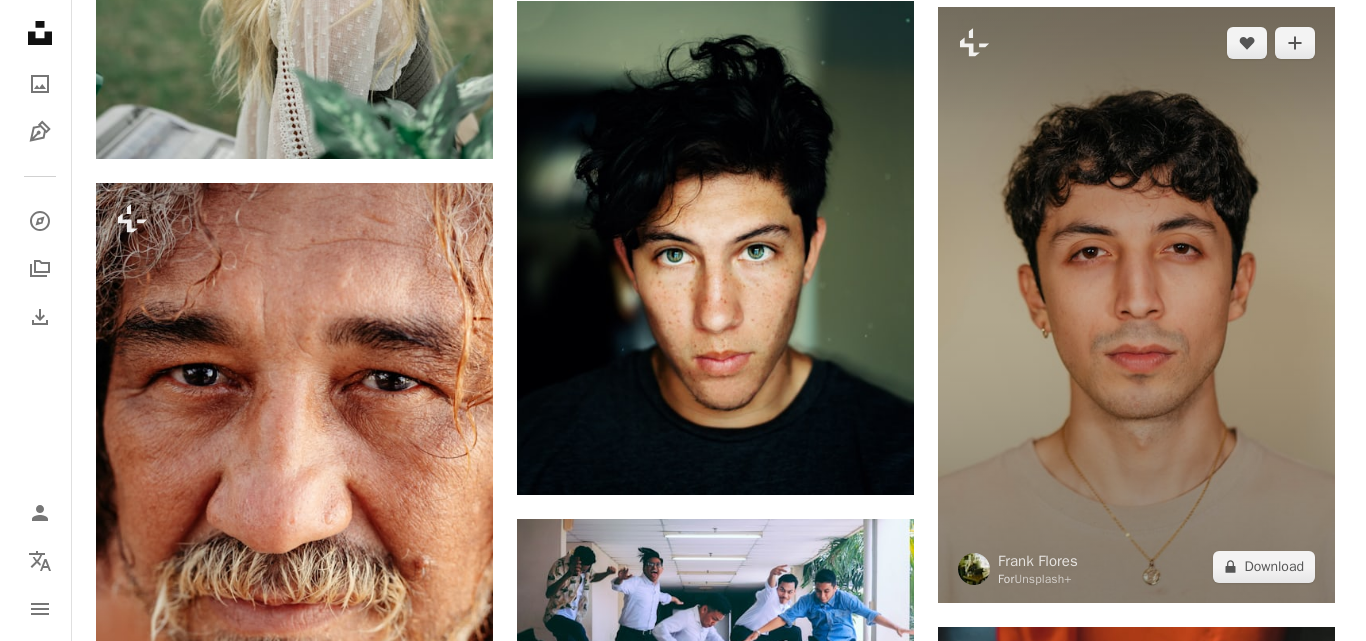 scroll, scrollTop: 1953, scrollLeft: 0, axis: vertical 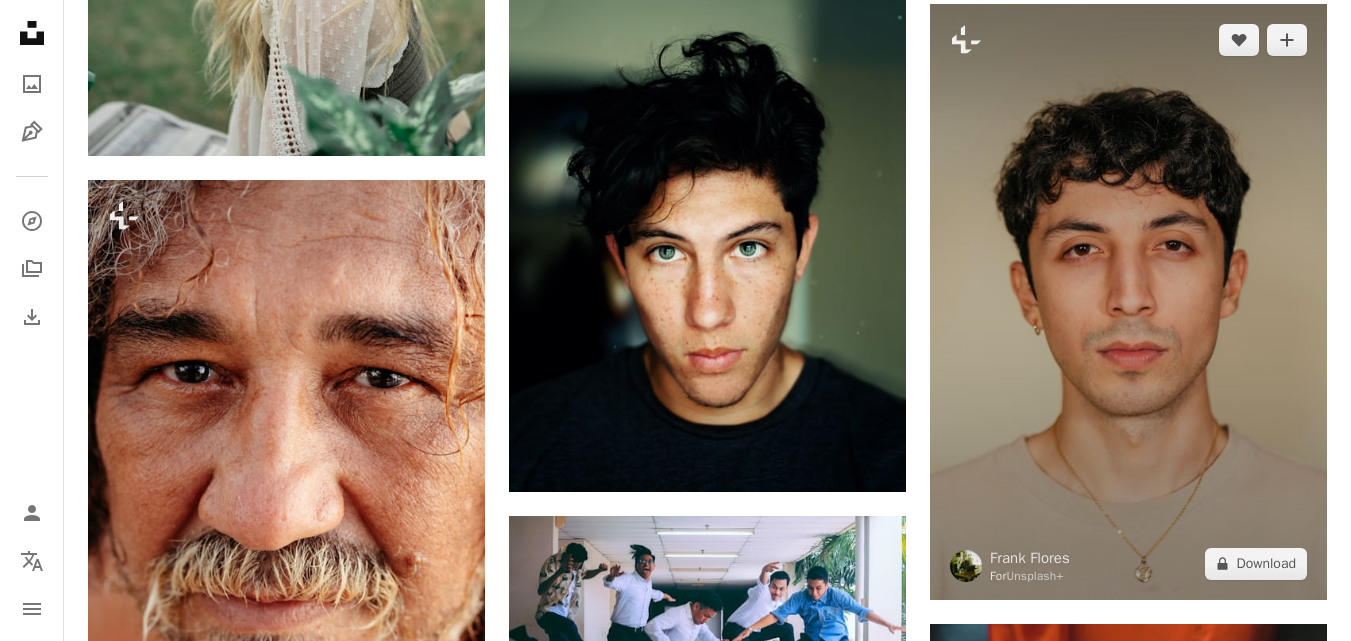 click at bounding box center (1128, 302) 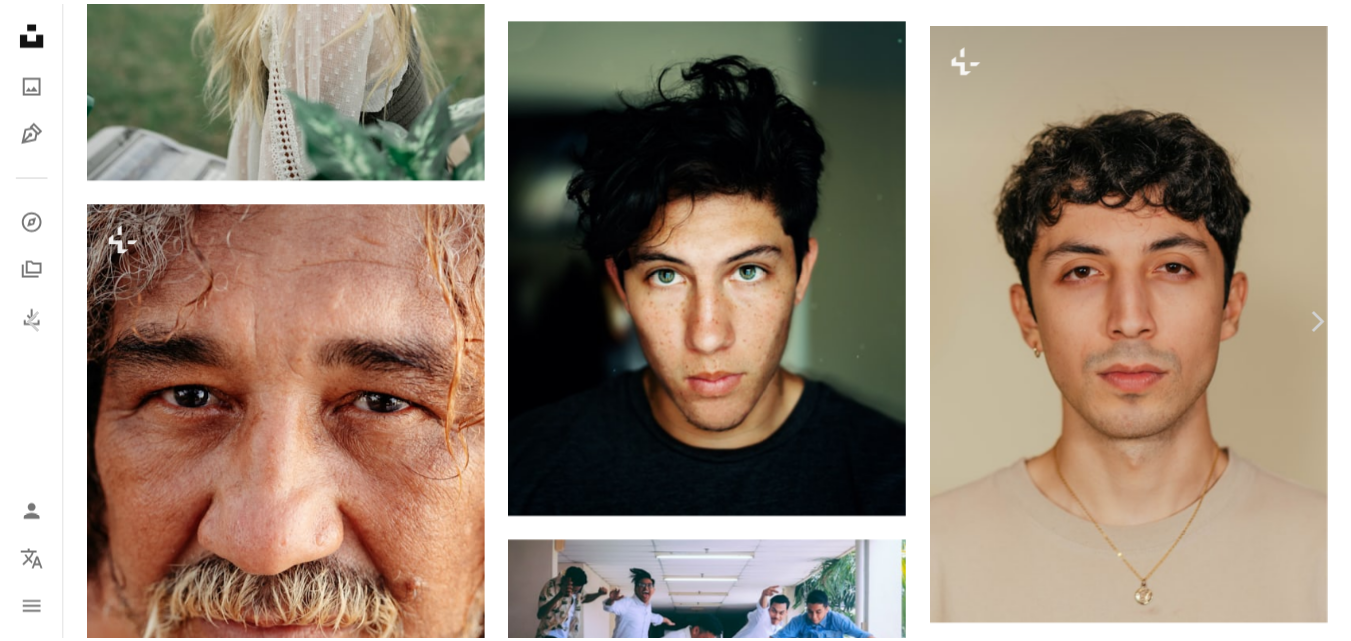 scroll, scrollTop: 242, scrollLeft: 0, axis: vertical 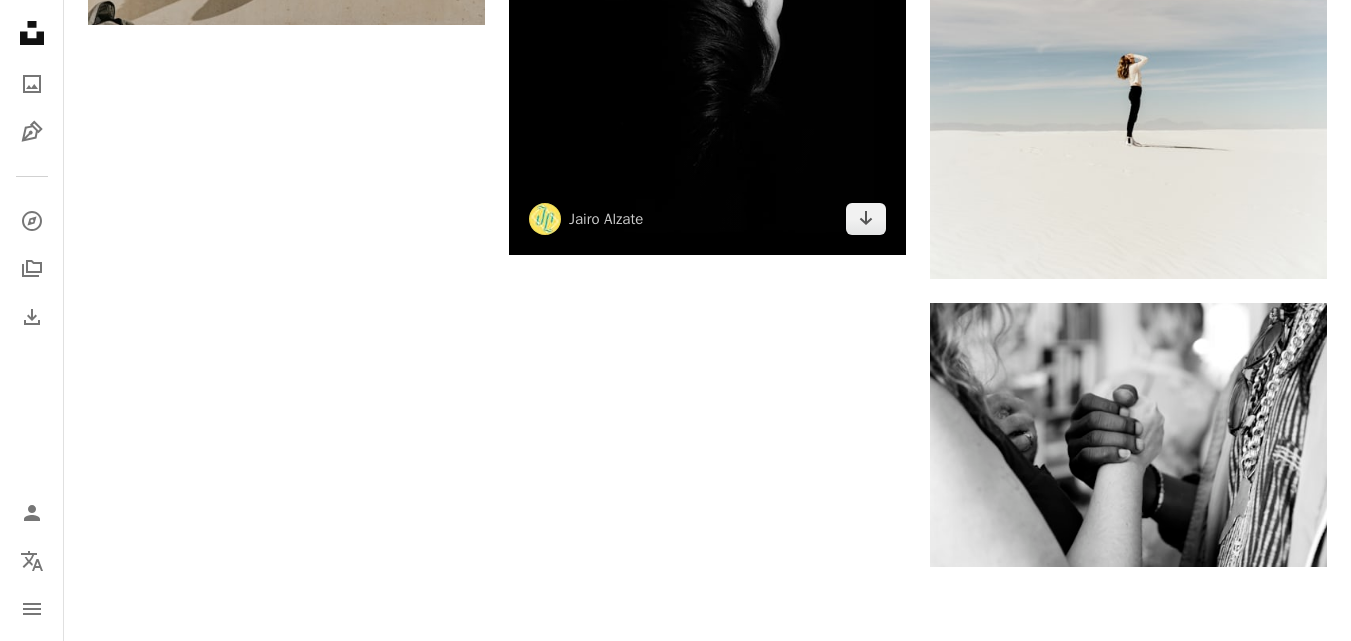 click on "Plus sign for Unsplash+ A heart A plus sign [LAST] For Unsplash+ A lock Download Plus sign for Unsplash+ A heart A plus sign [LAST] For Unsplash+ A lock Download A heart A plus sign [LAST] Available for hire A checkmark inside of a circle Arrow pointing down Plus sign for Unsplash+ A heart A plus sign [LAST] For Unsplash+ A lock Download Plus sign for Unsplash+ A heart A plus sign [LAST] For Unsplash+ A lock Download A heart A plus sign [LAST] Arrow pointing down A heart A plus sign [LAST] Available for hire A checkmark inside of a circle Arrow pointing down A heart A plus sign [LAST] Available for hire A checkmark inside of a circle Arrow pointing down A heart A plus sign [LAST] Available for hire A checkmark inside of a circle Arrow pointing down A heart A plus sign [LAST] Arrow pointing down A heart A plus sign [LAST] For" at bounding box center [707, -1336] 